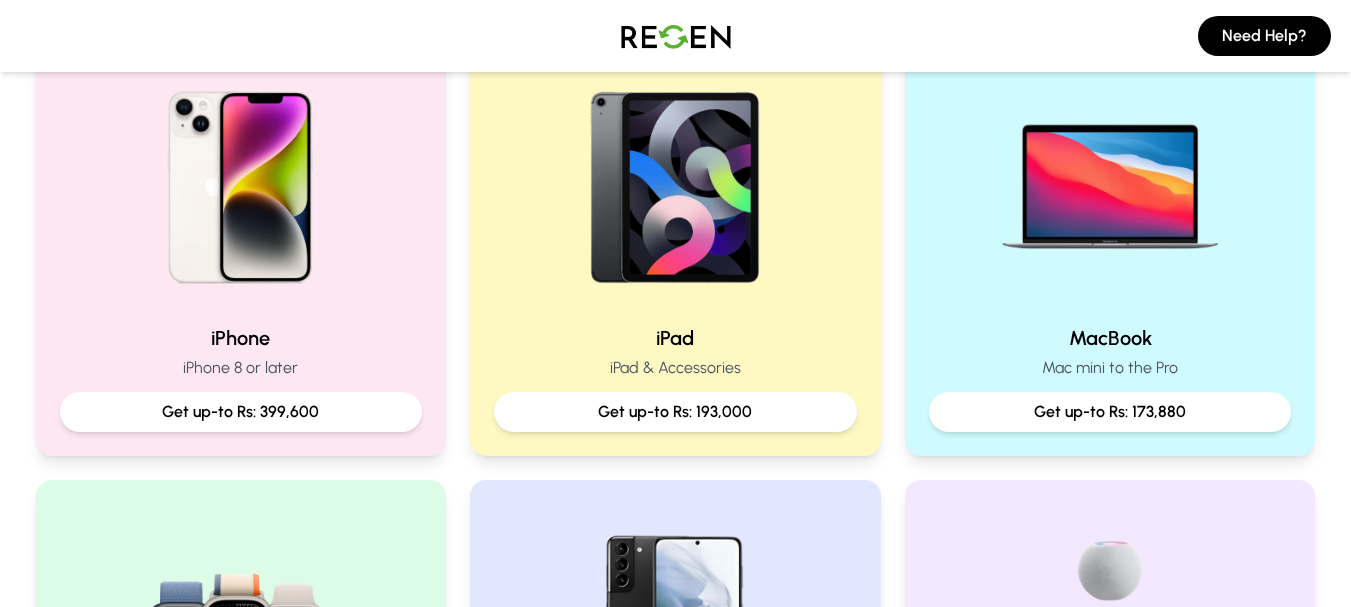 scroll, scrollTop: 469, scrollLeft: 0, axis: vertical 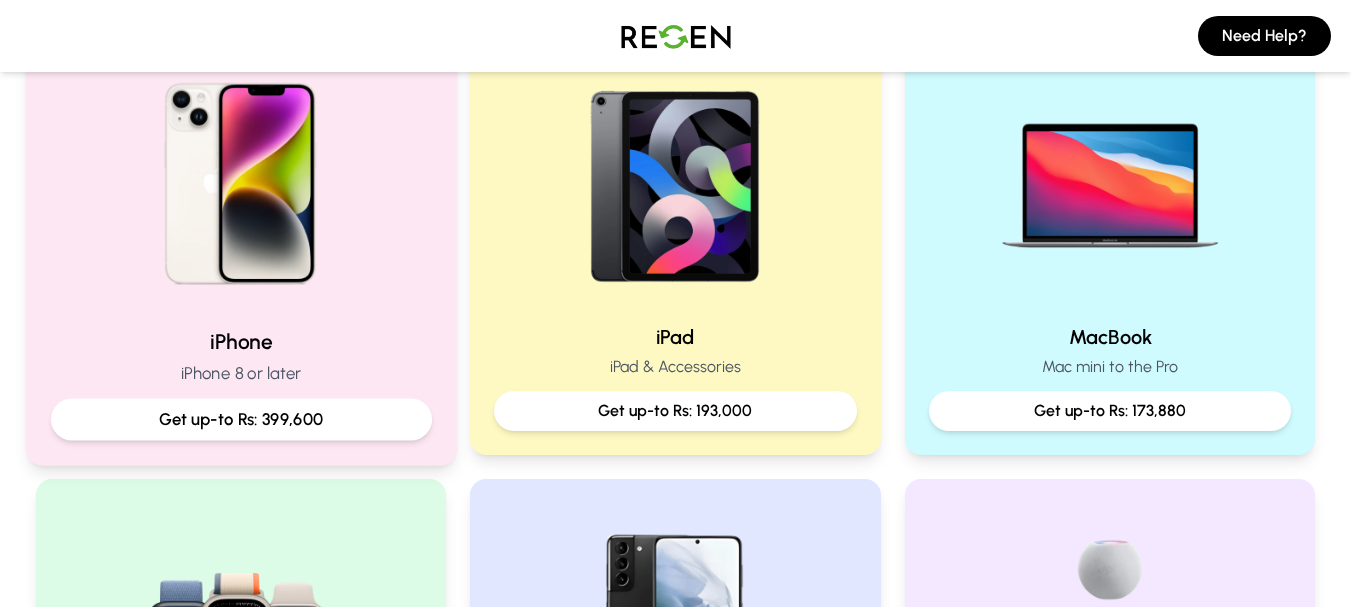 click at bounding box center [240, 176] 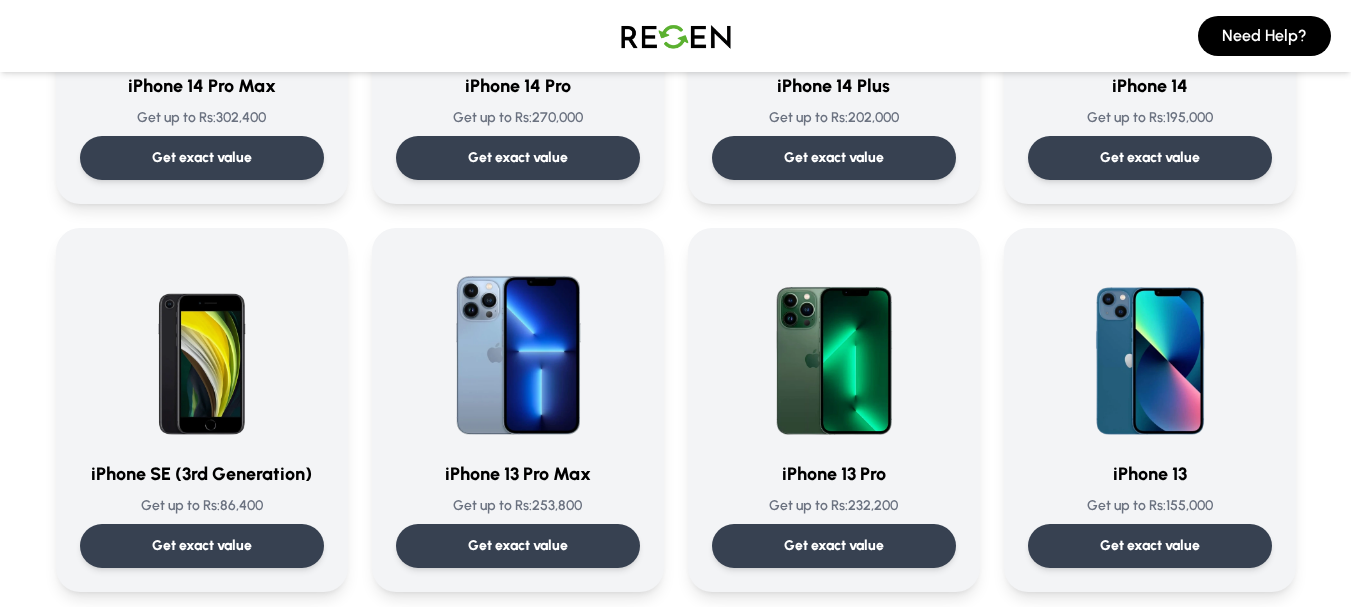 scroll, scrollTop: 778, scrollLeft: 0, axis: vertical 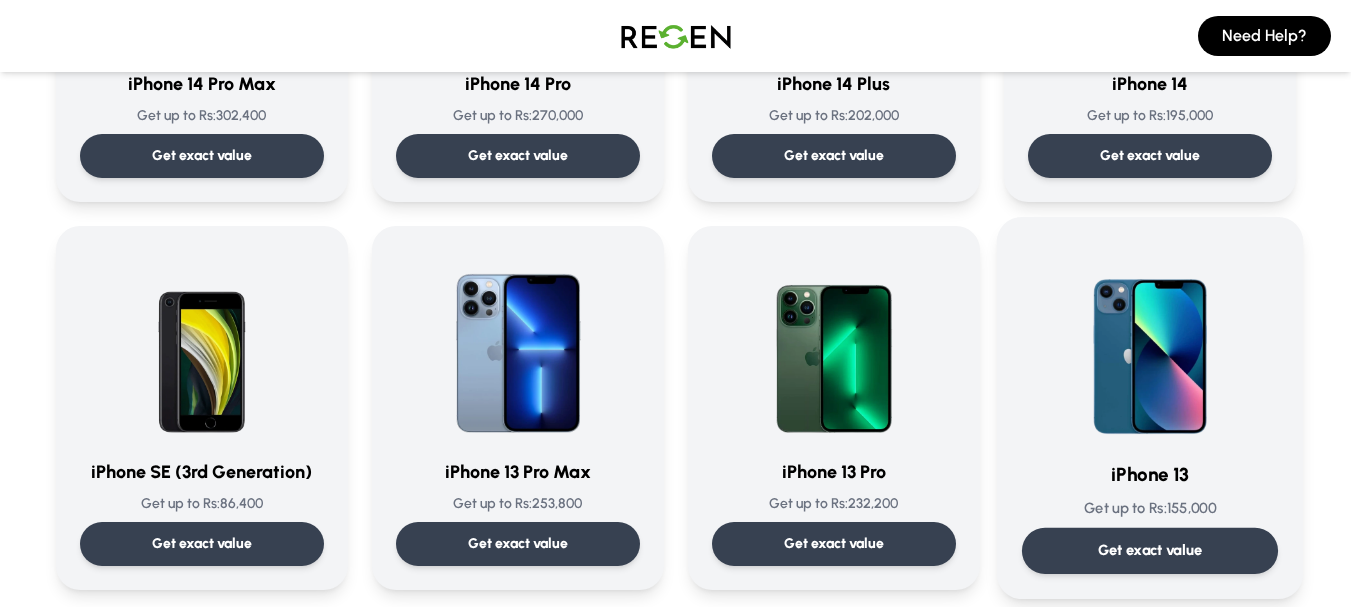 click at bounding box center (1150, 343) 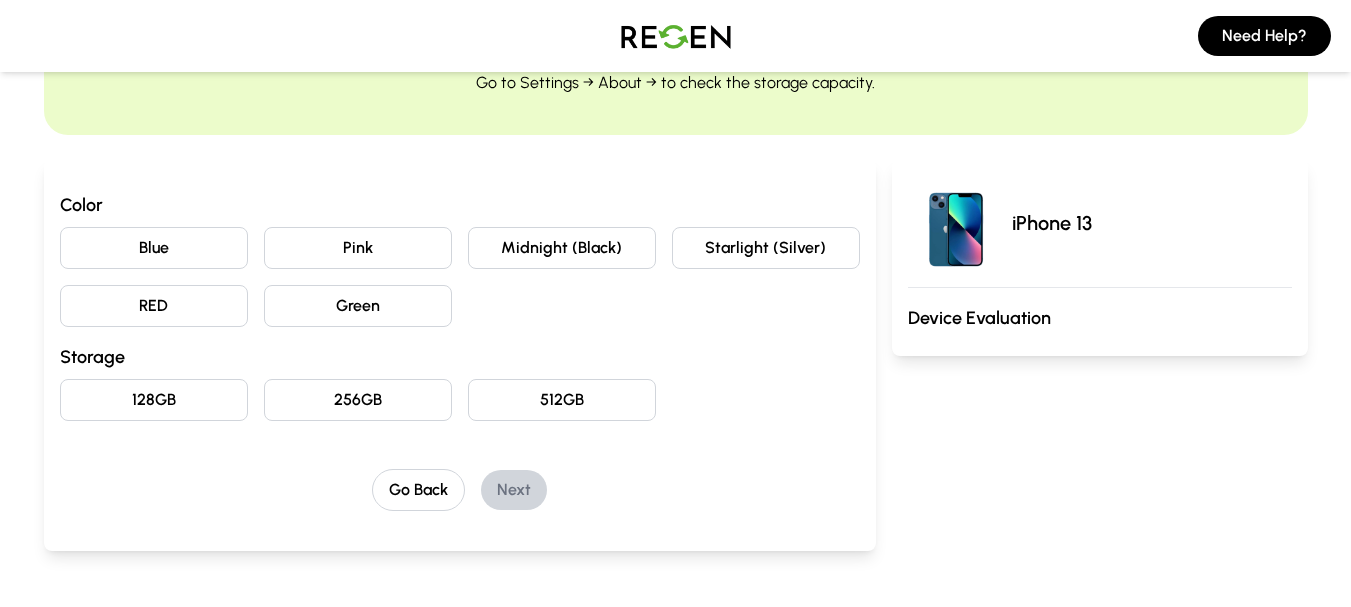 scroll, scrollTop: 120, scrollLeft: 0, axis: vertical 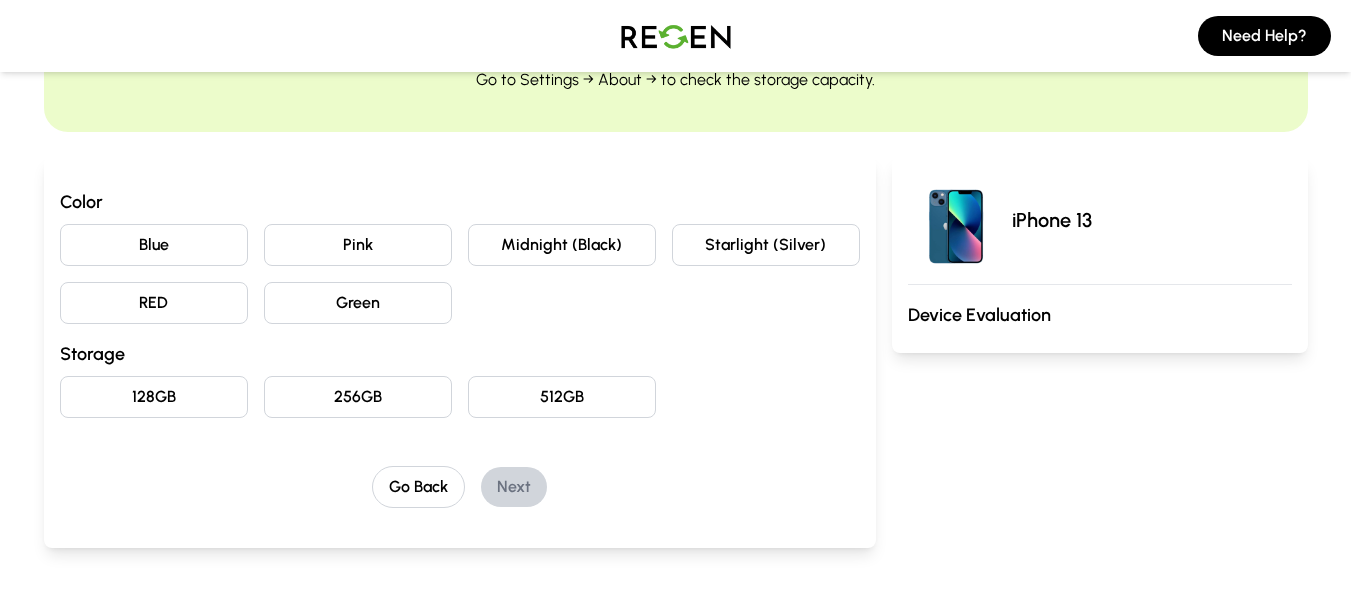 click on "Blue" at bounding box center [154, 245] 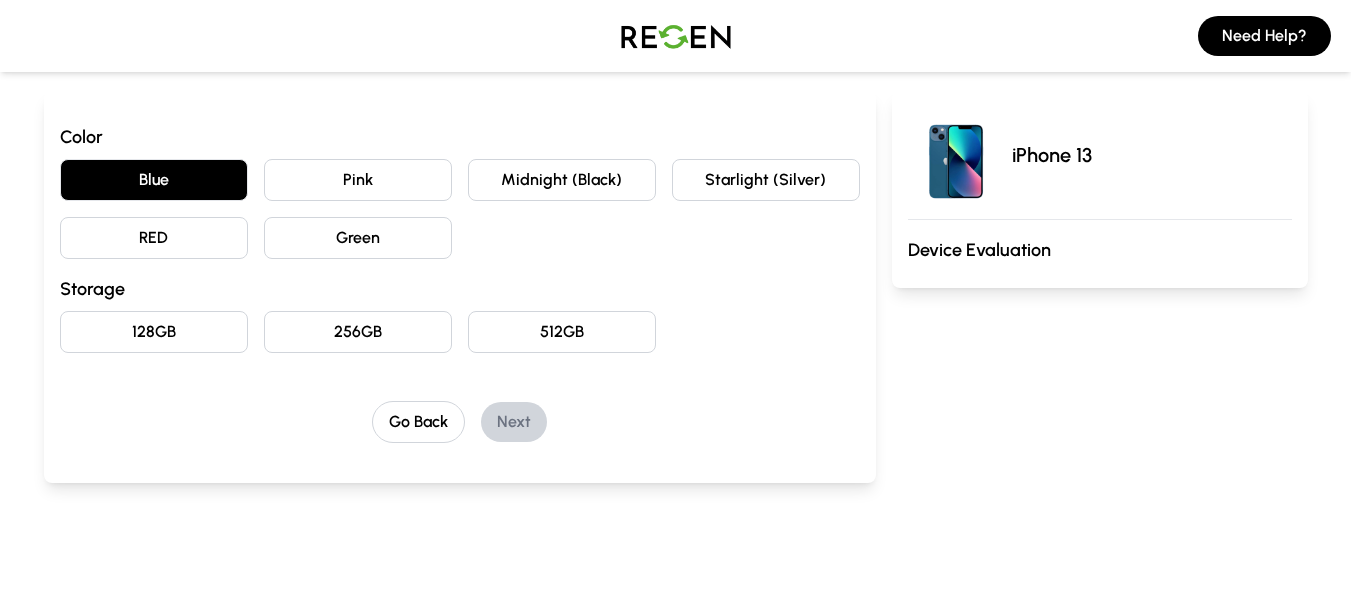 scroll, scrollTop: 194, scrollLeft: 0, axis: vertical 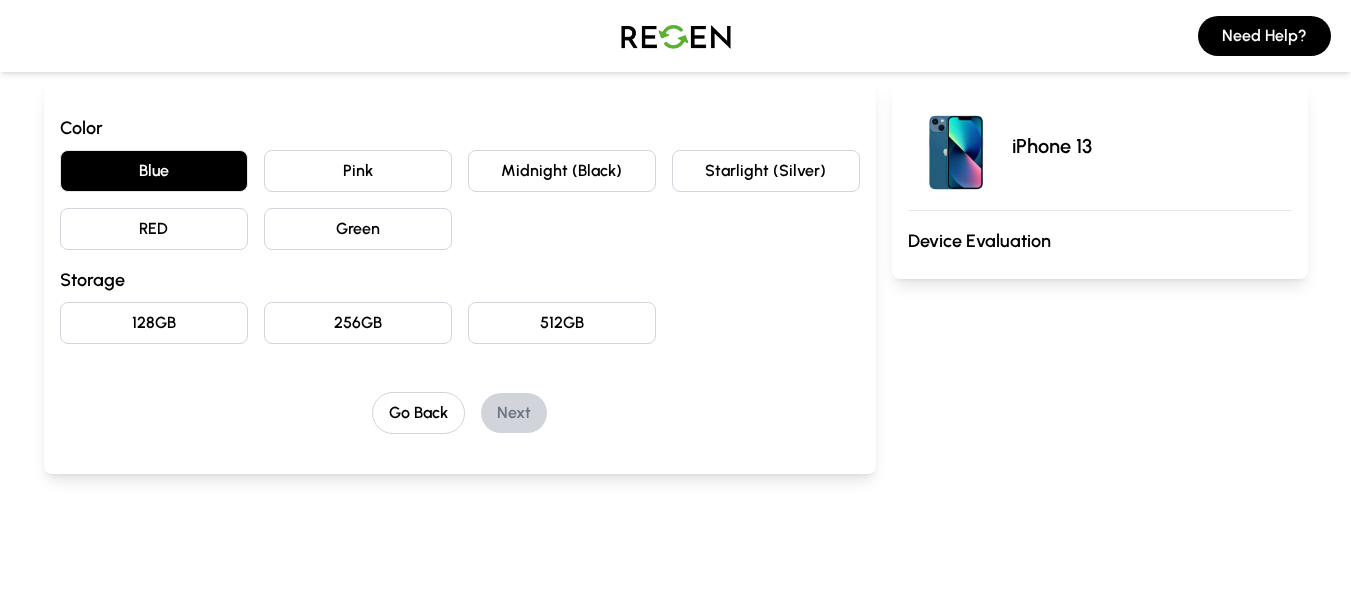 click on "128GB" at bounding box center [154, 323] 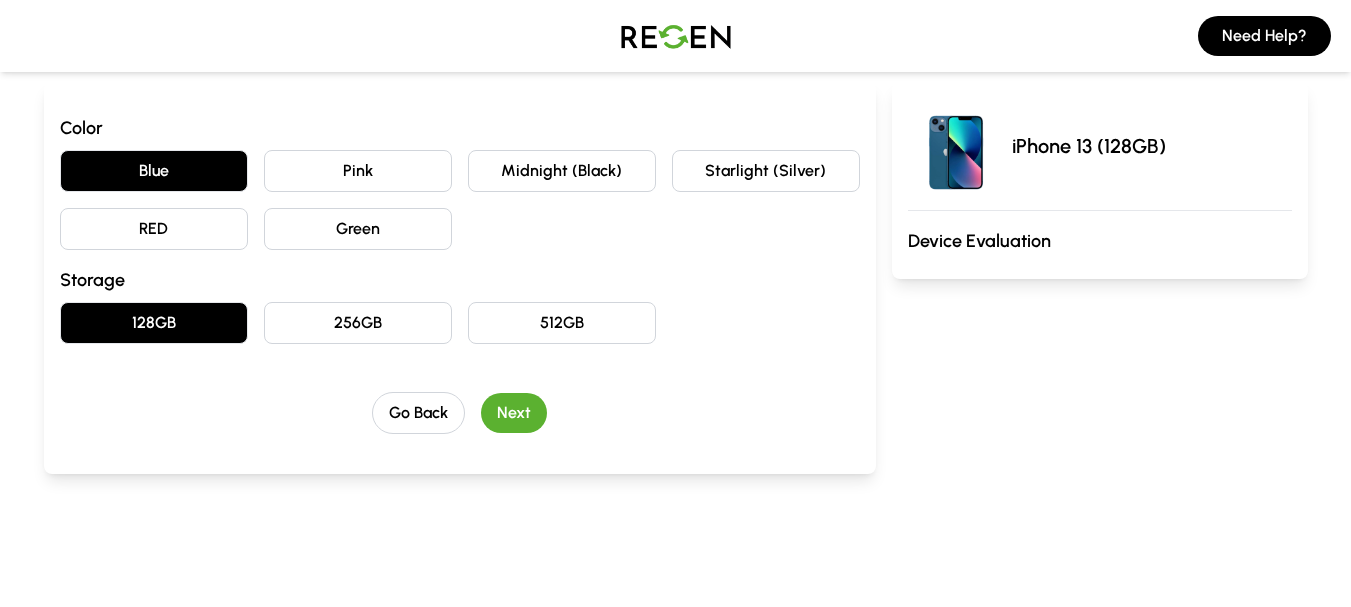 click on "Next" at bounding box center (514, 413) 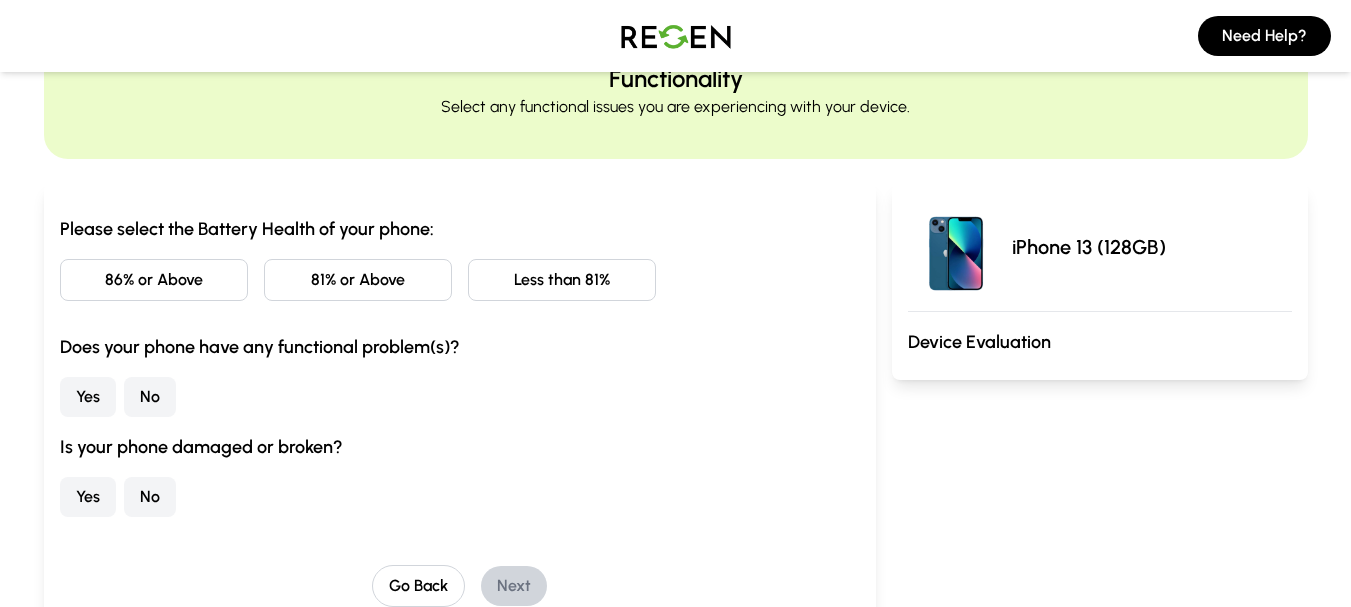 scroll, scrollTop: 94, scrollLeft: 0, axis: vertical 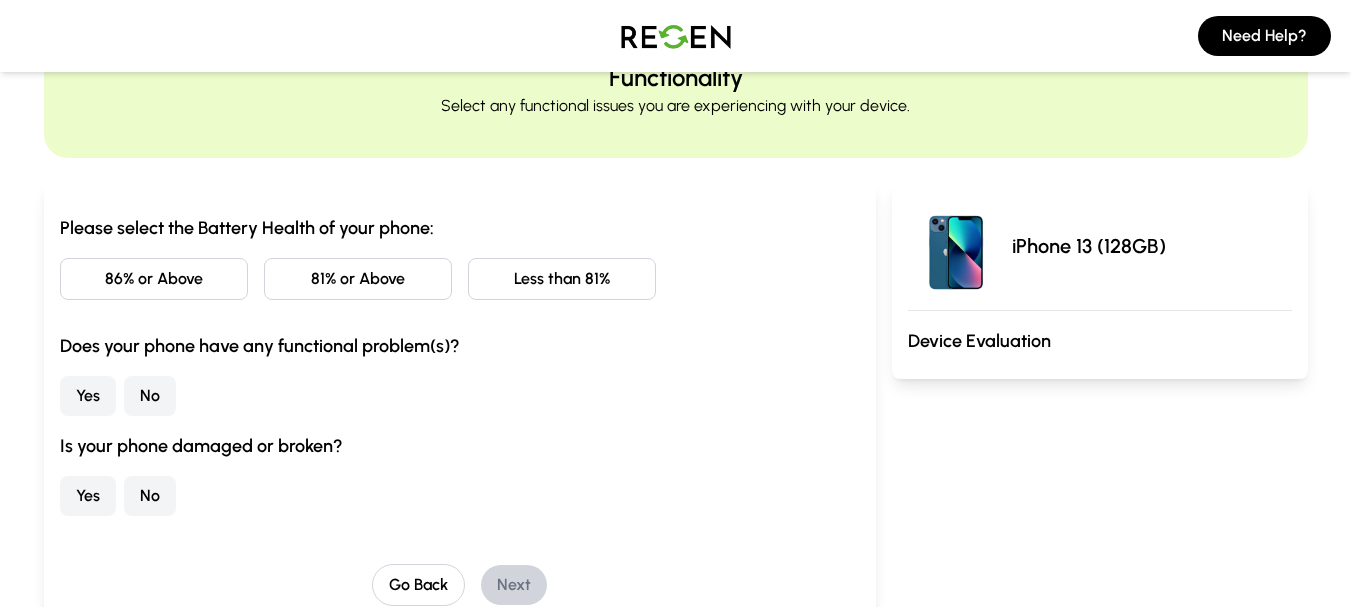 click on "Less than 81%" at bounding box center [562, 279] 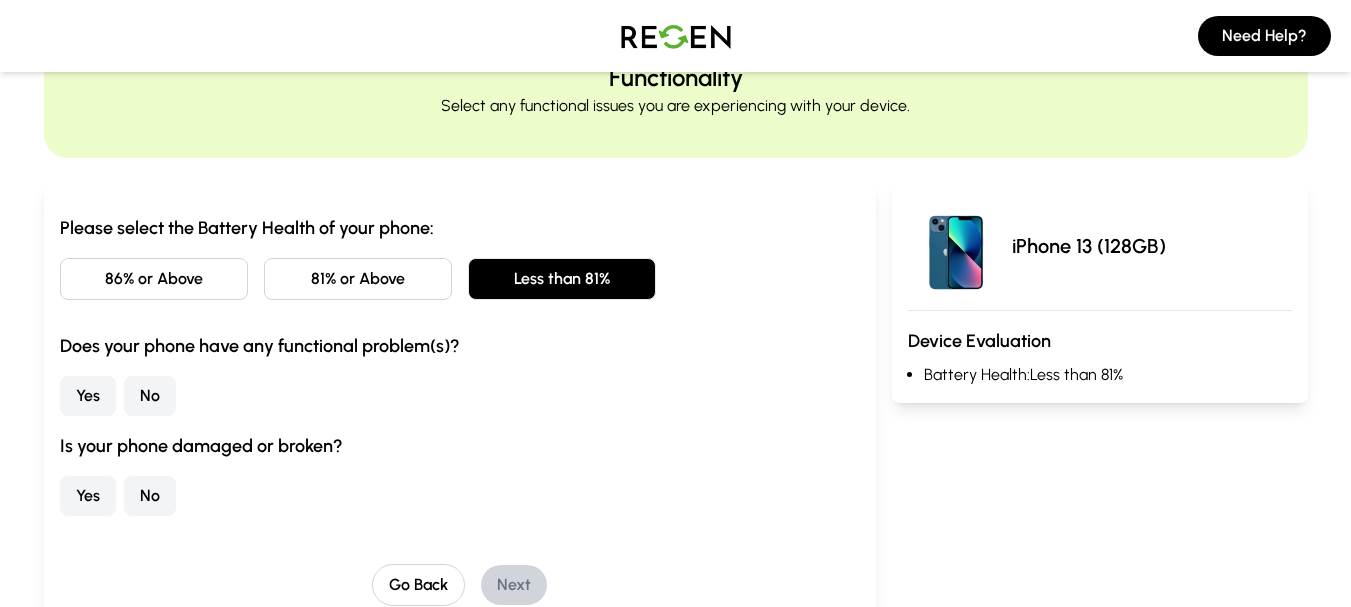 click on "No" at bounding box center [150, 396] 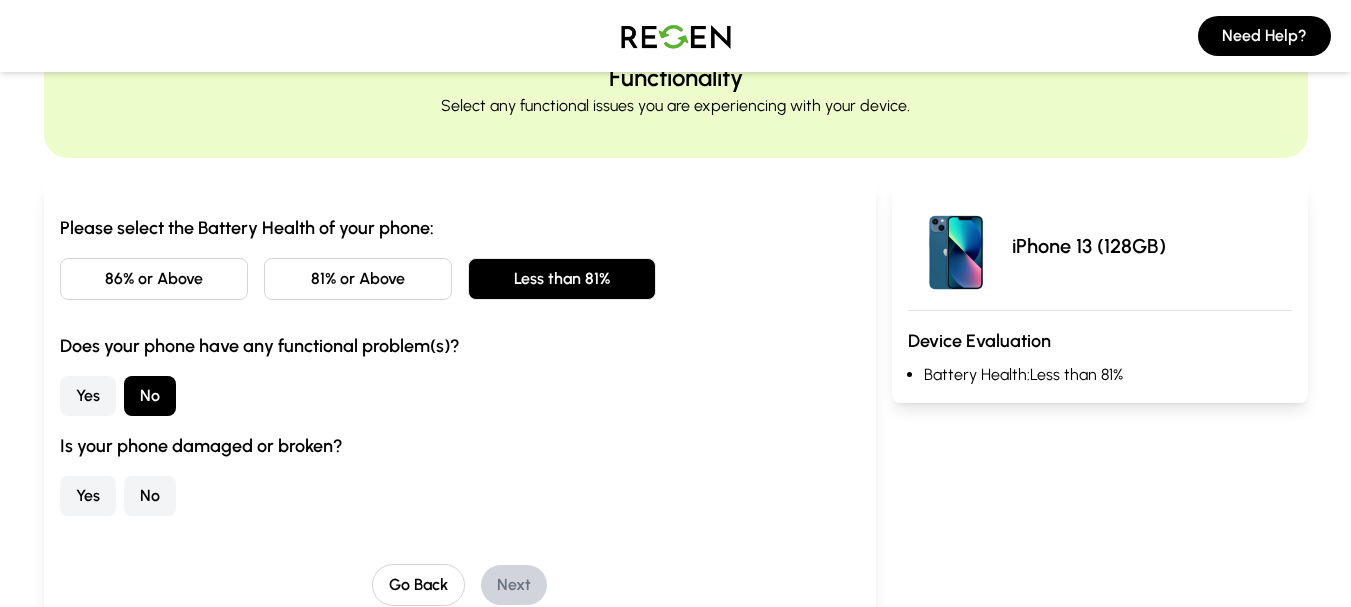 click on "No" at bounding box center [150, 496] 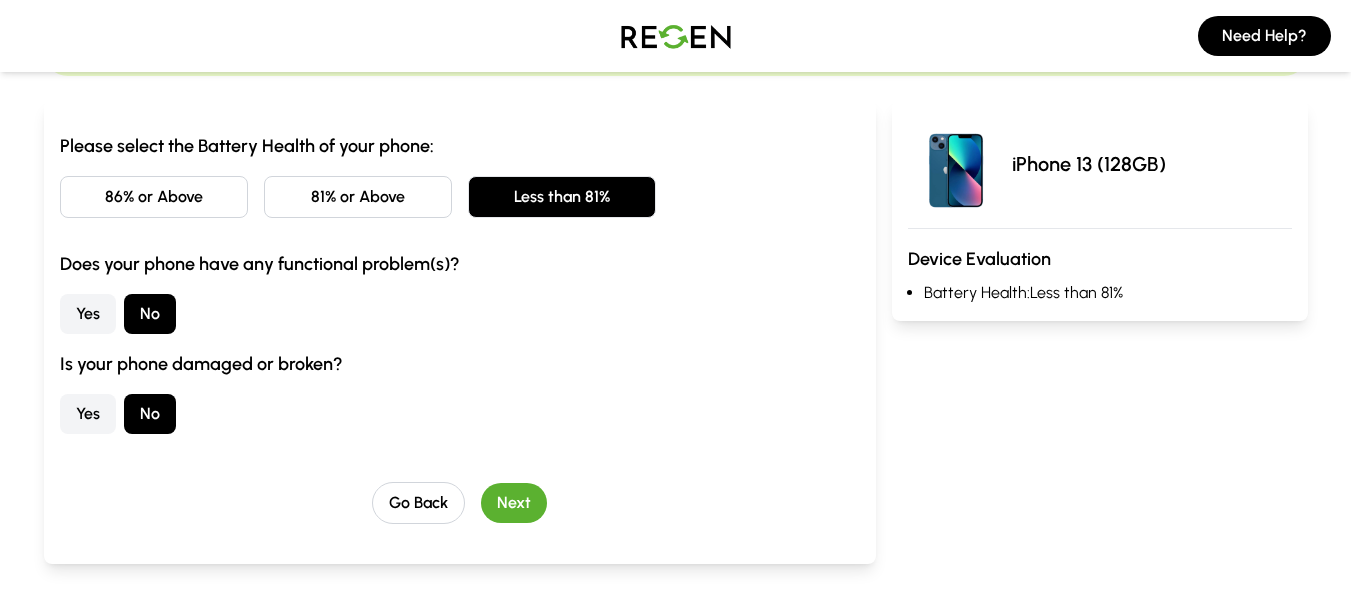 scroll, scrollTop: 180, scrollLeft: 0, axis: vertical 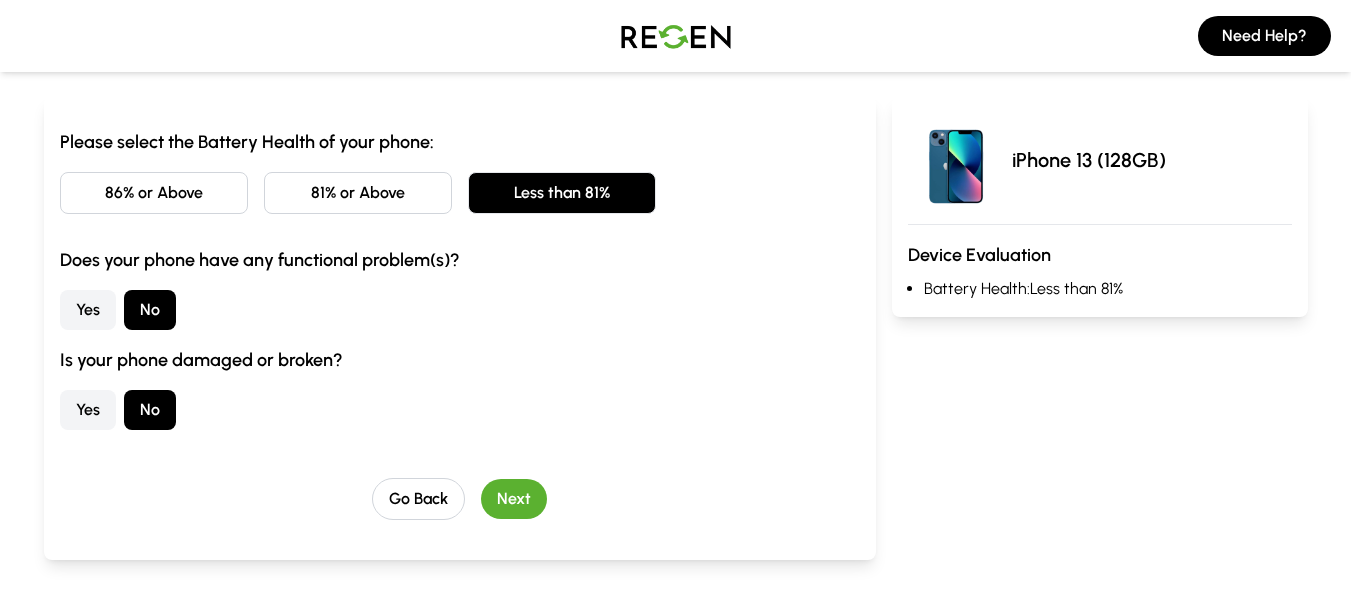 click on "Next" at bounding box center (514, 499) 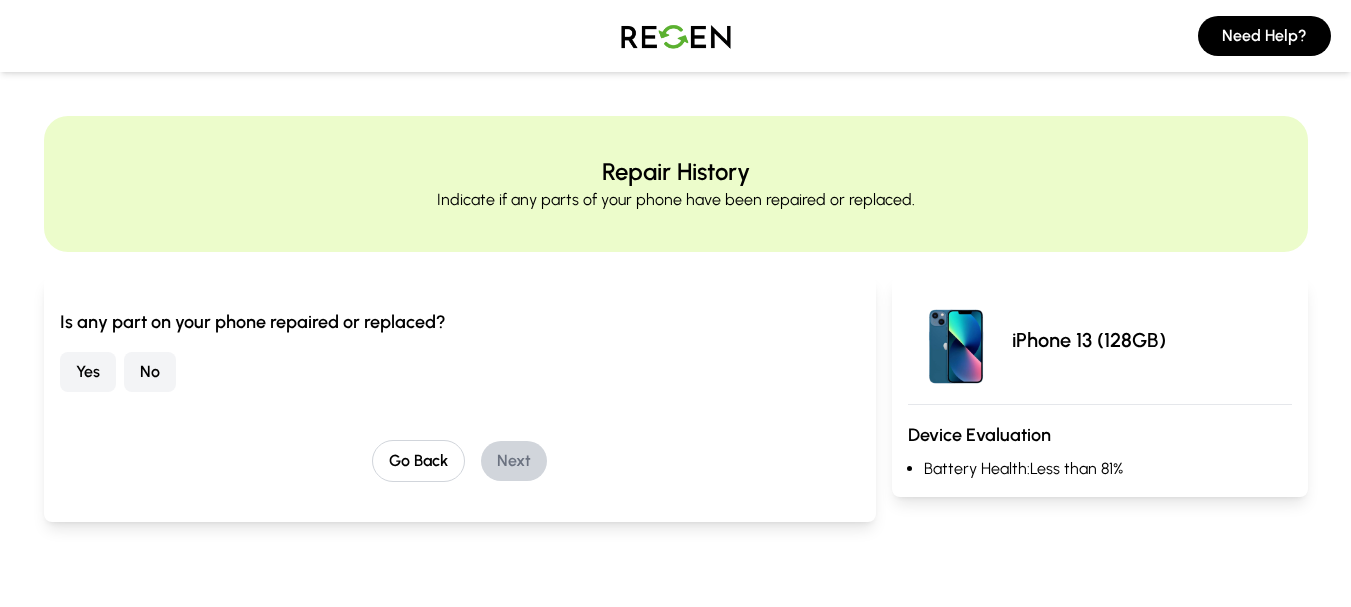 click on "No" at bounding box center (150, 372) 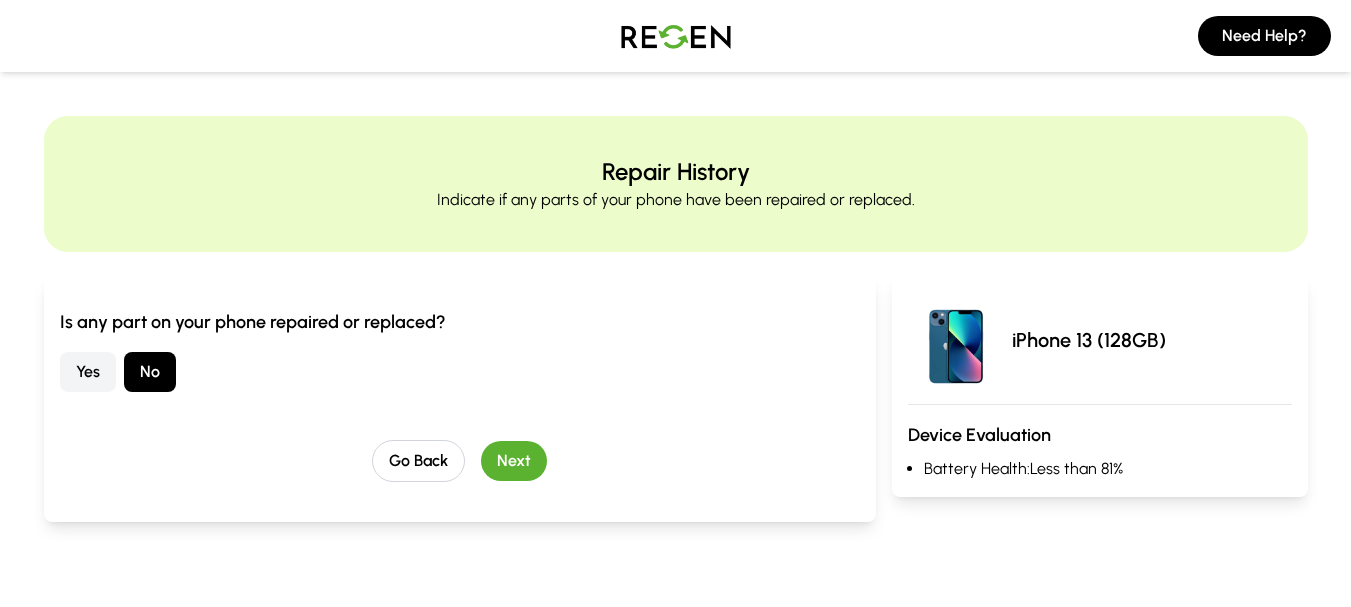 click on "Next" at bounding box center [514, 461] 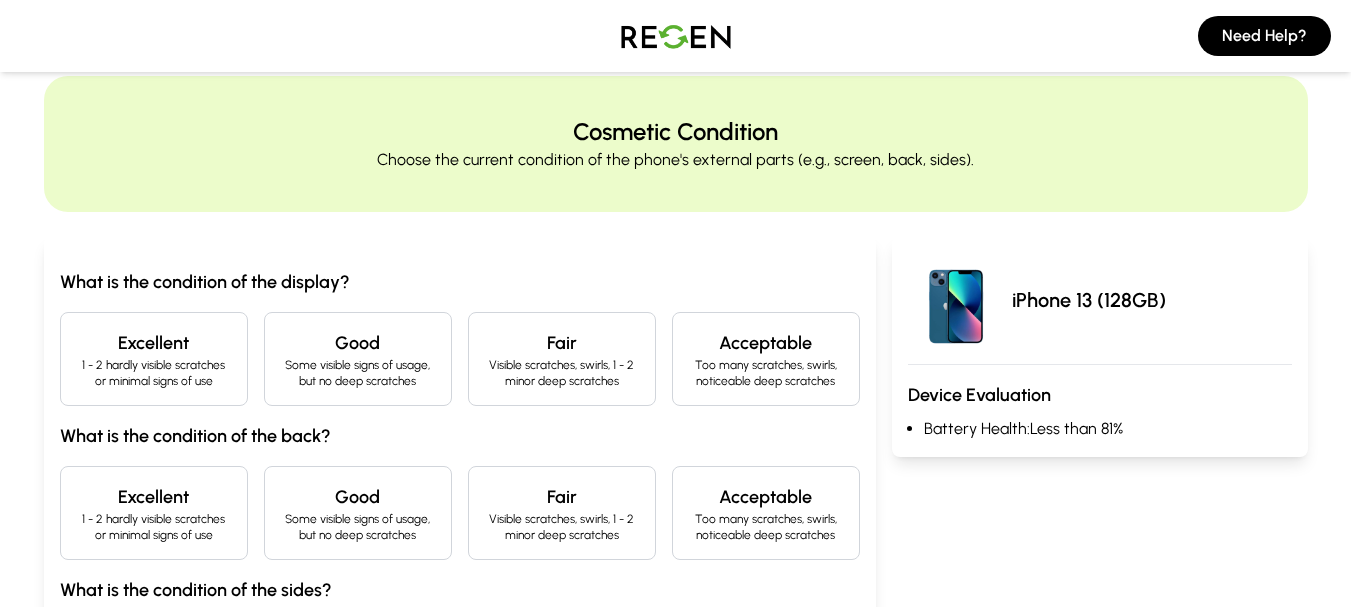 scroll, scrollTop: 54, scrollLeft: 0, axis: vertical 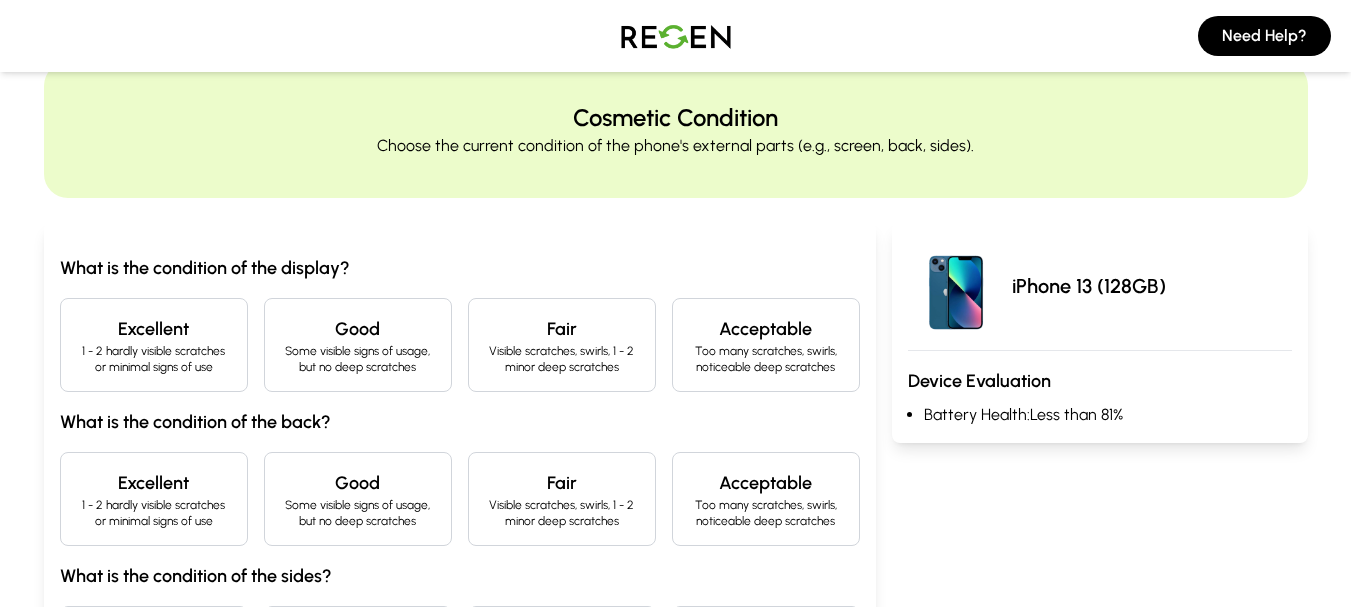 click on "1 - 2 hardly visible scratches or minimal signs of use" at bounding box center [154, 359] 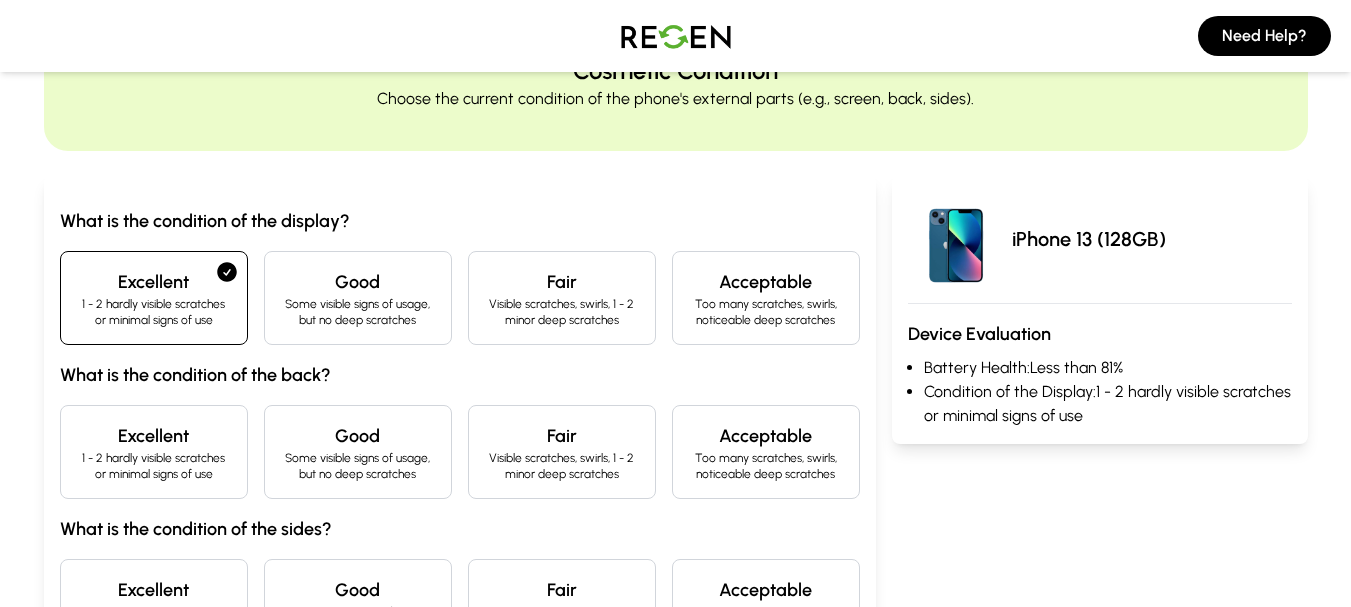 scroll, scrollTop: 118, scrollLeft: 0, axis: vertical 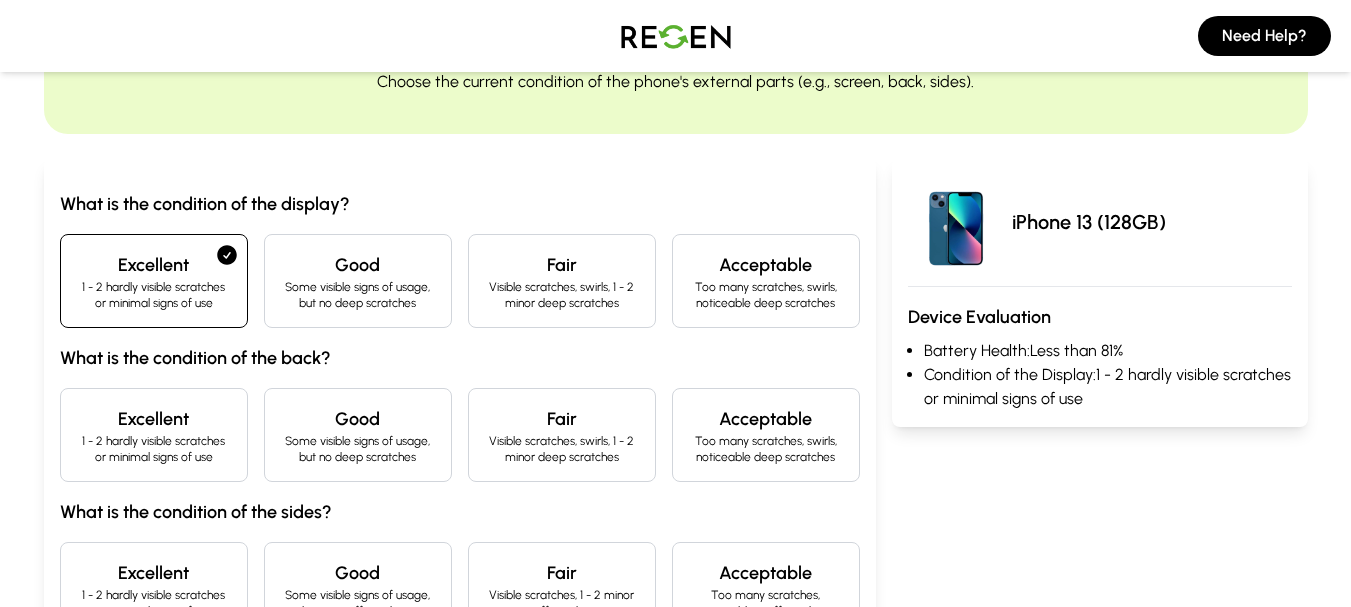 click on "1 - 2 hardly visible scratches or minimal signs of use" at bounding box center (154, 449) 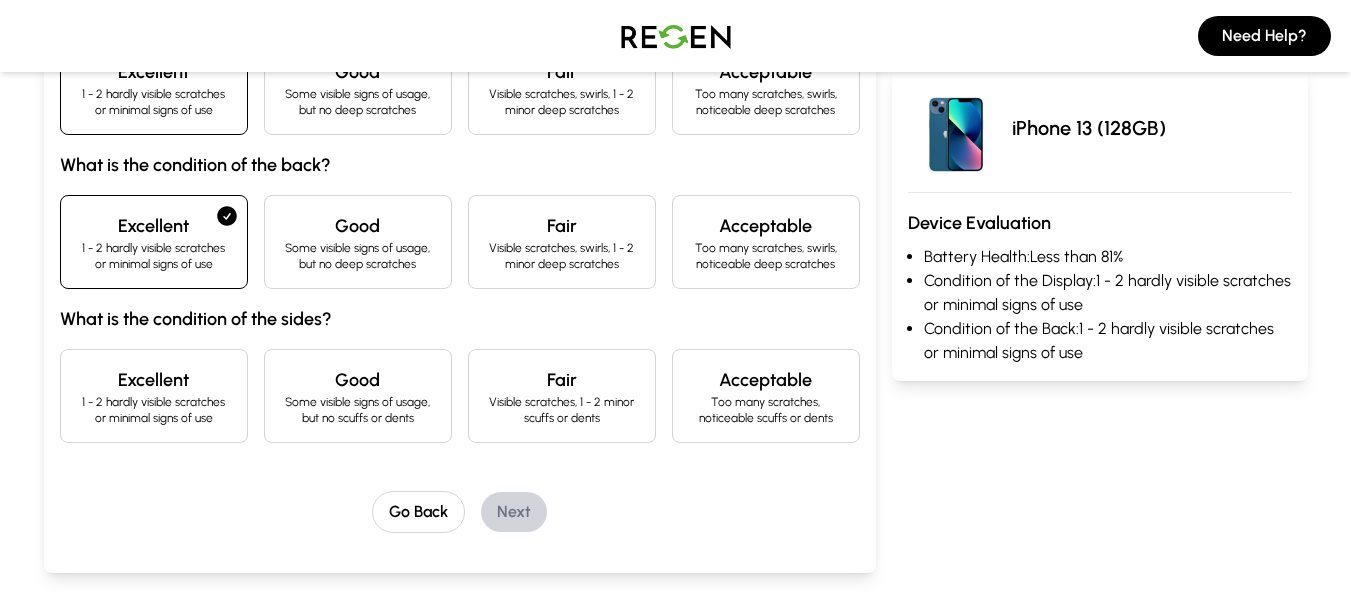 scroll, scrollTop: 313, scrollLeft: 0, axis: vertical 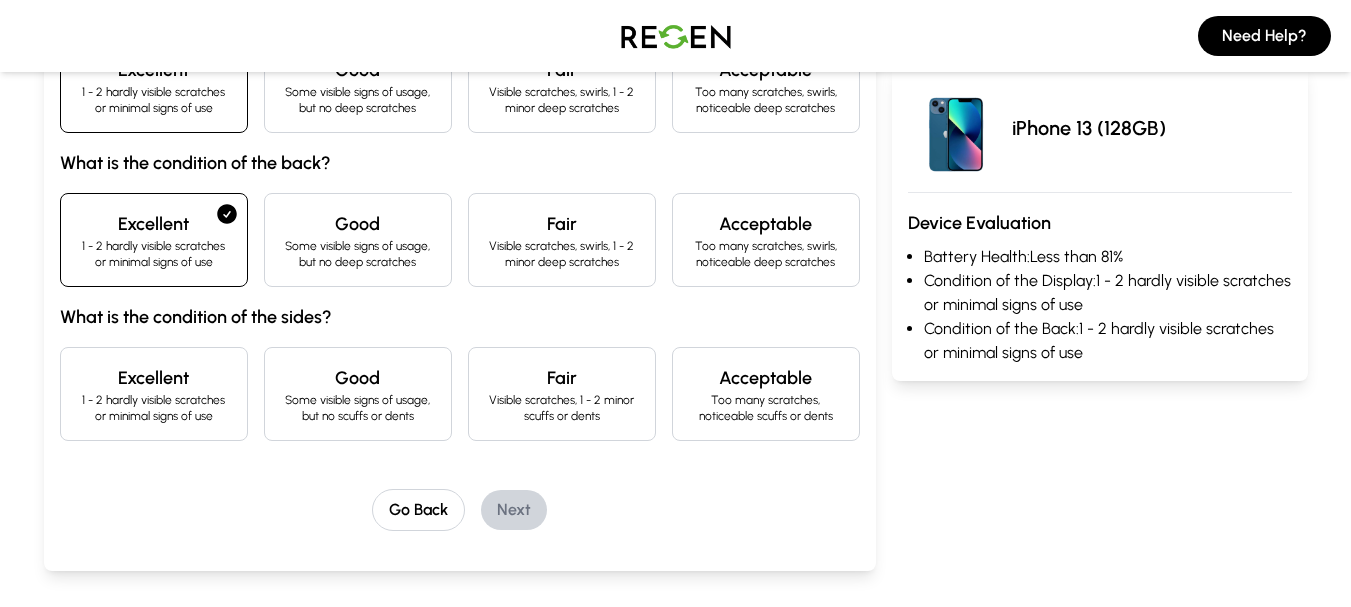 click on "Excellent" at bounding box center (154, 378) 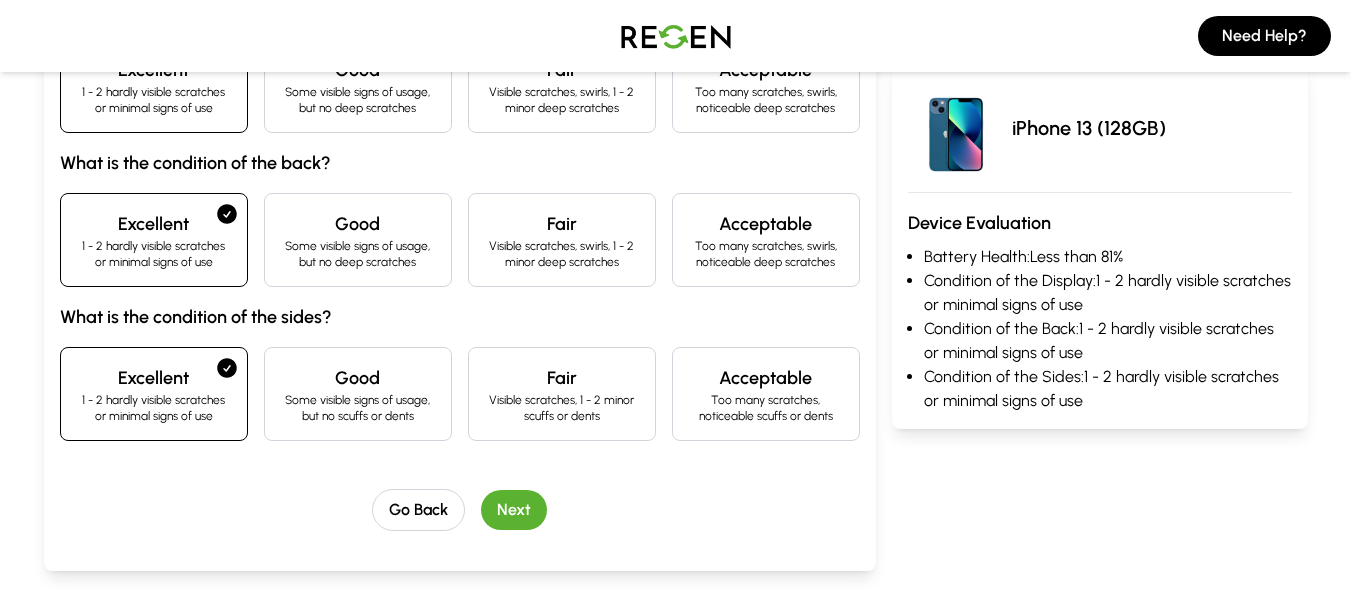 click on "Next" at bounding box center [514, 510] 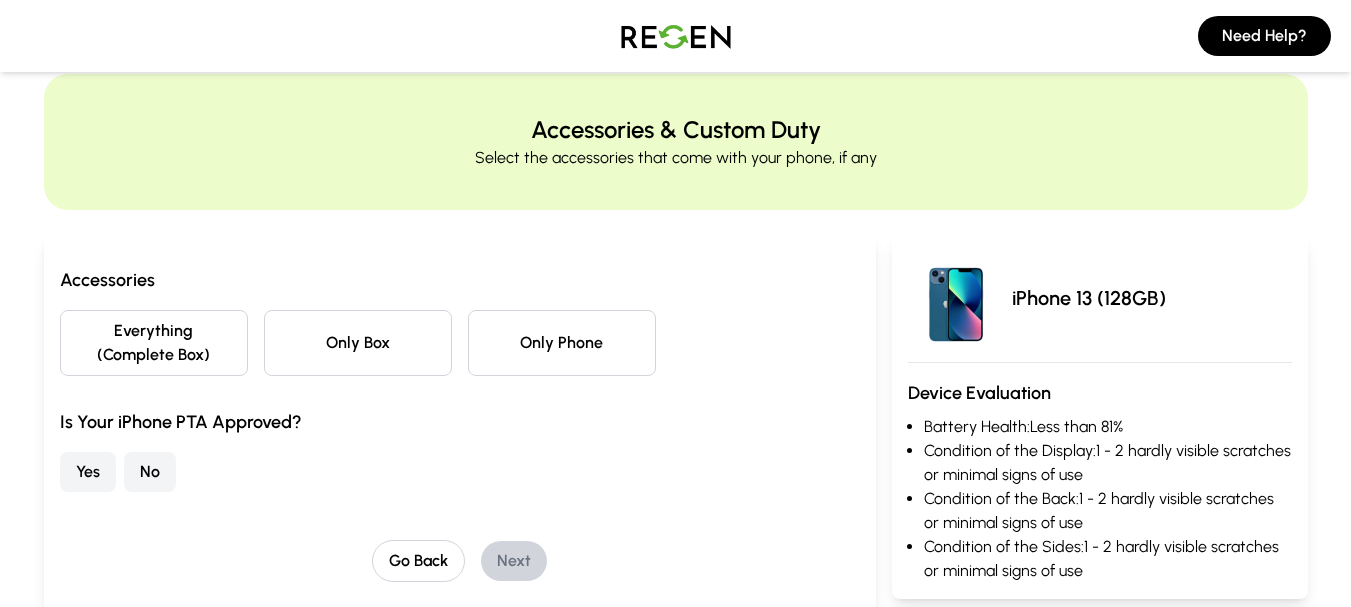 scroll, scrollTop: 59, scrollLeft: 0, axis: vertical 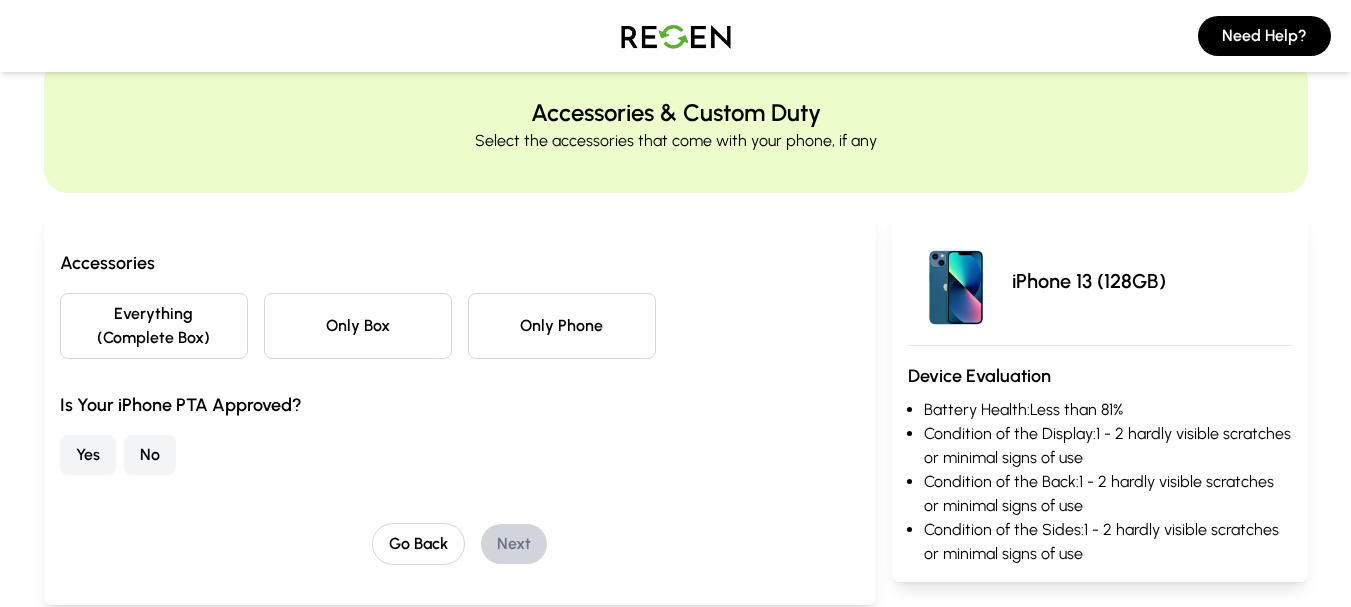 click on "Only Phone" at bounding box center [562, 326] 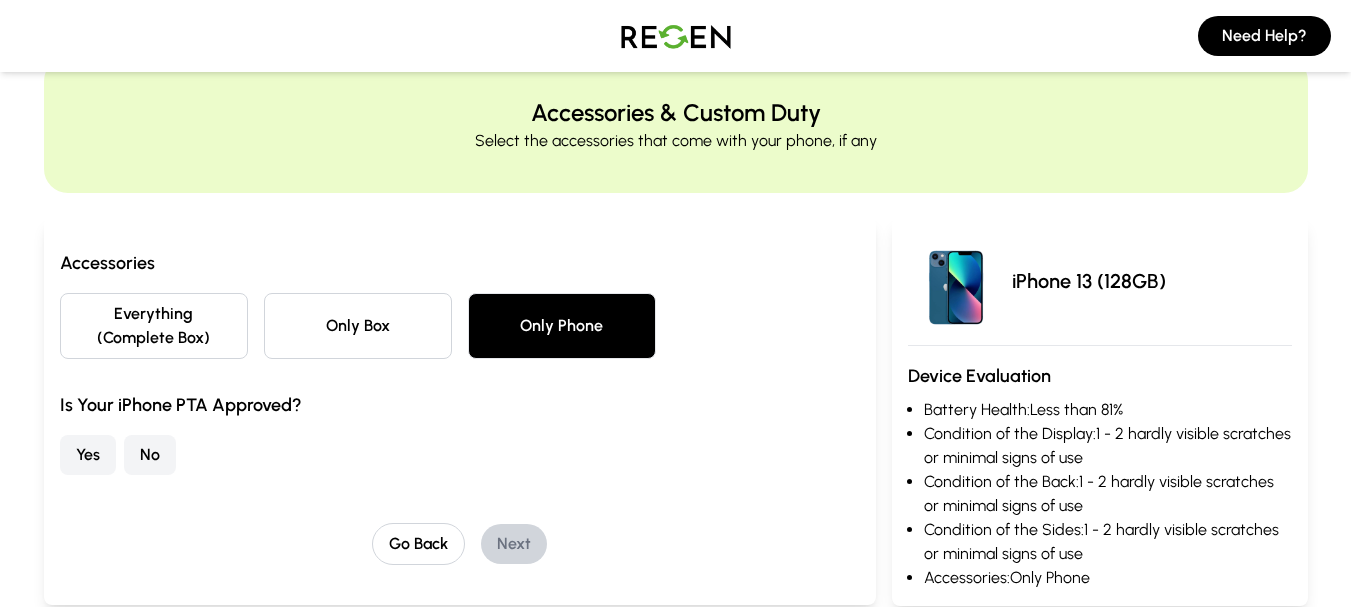 click on "No" at bounding box center [150, 455] 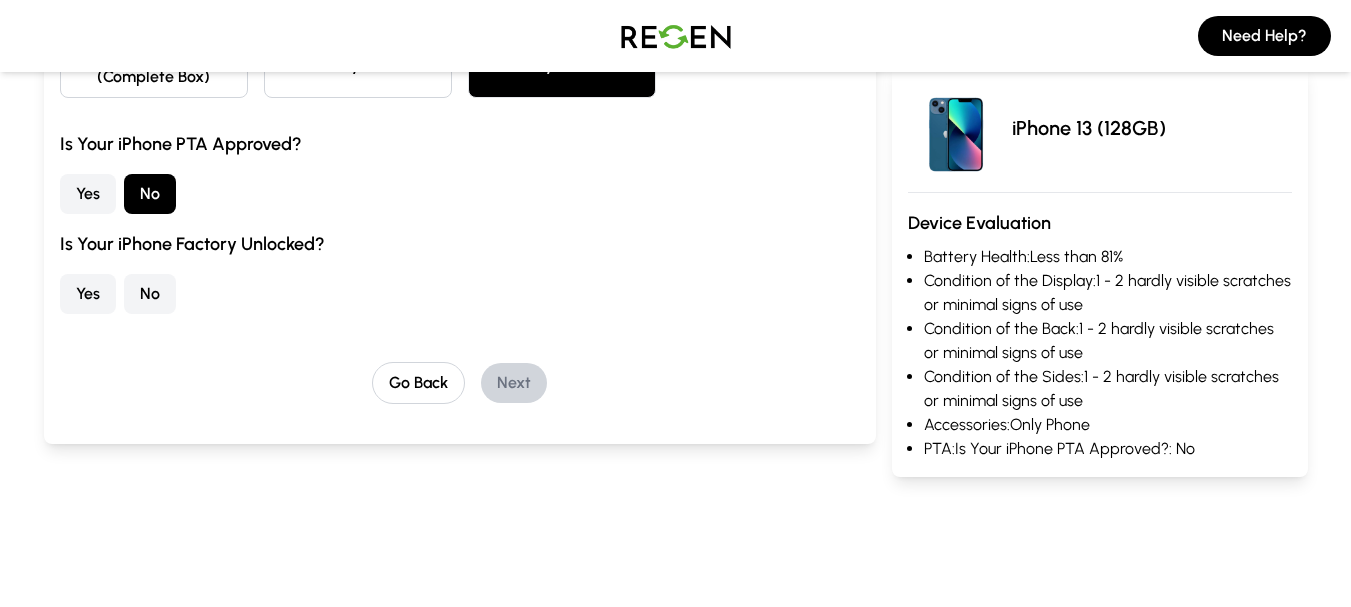 scroll, scrollTop: 324, scrollLeft: 0, axis: vertical 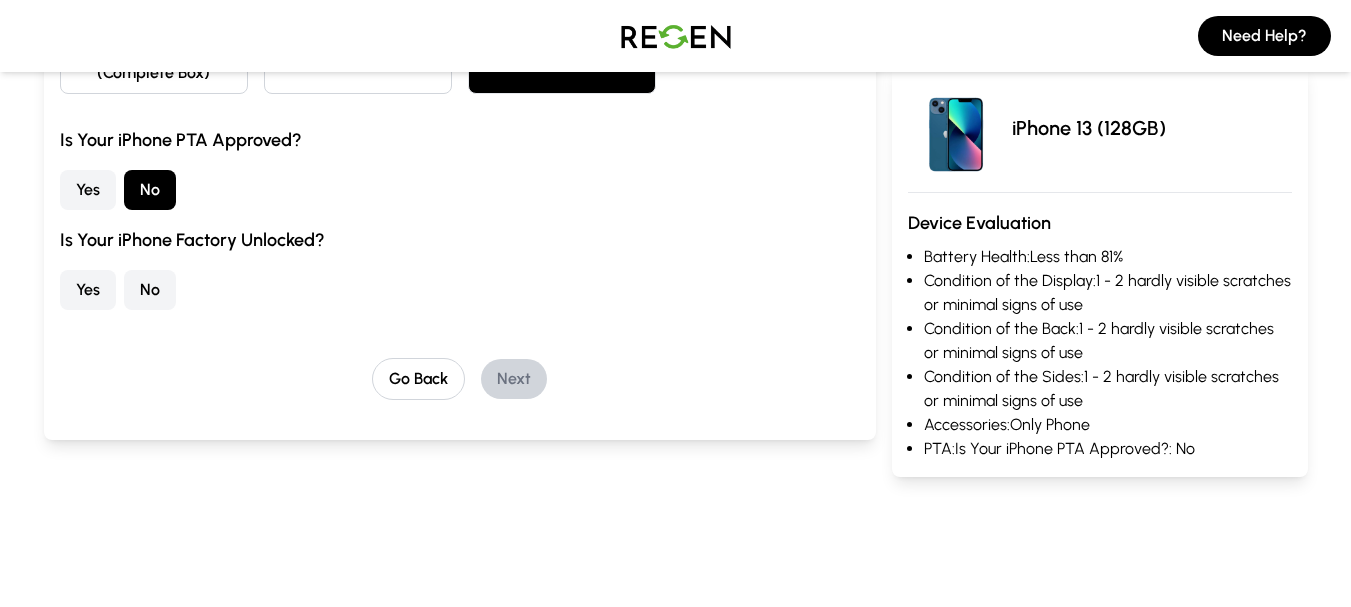click on "No" at bounding box center (150, 290) 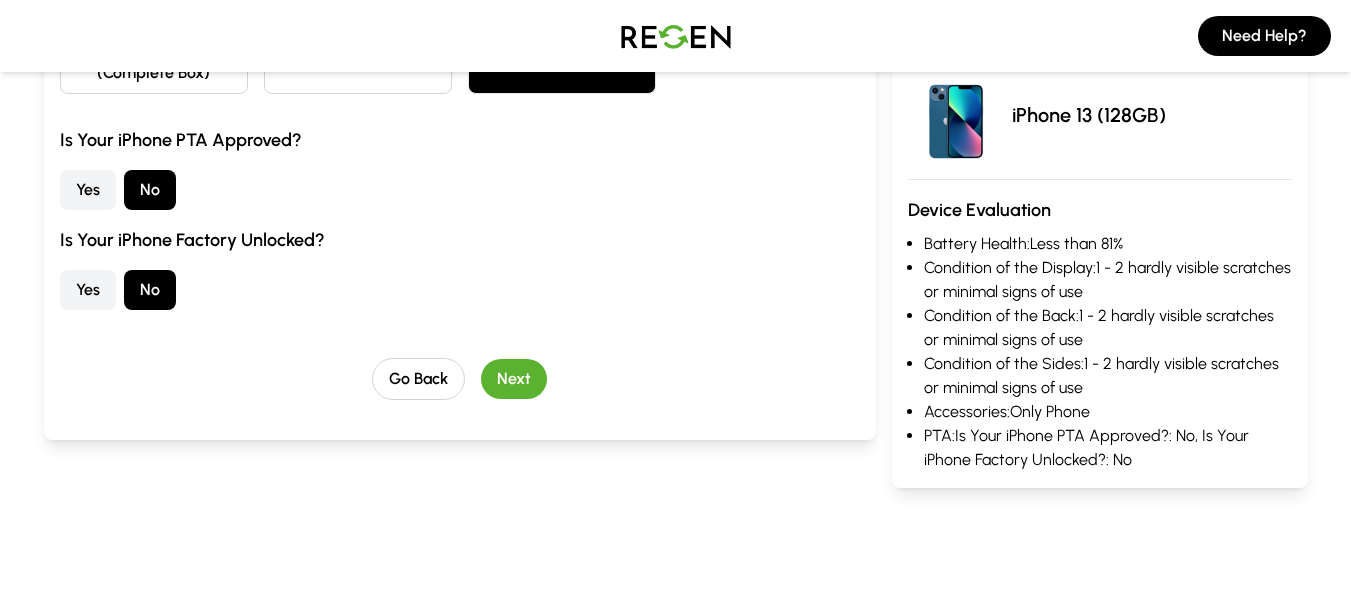 click on "Next" at bounding box center [514, 379] 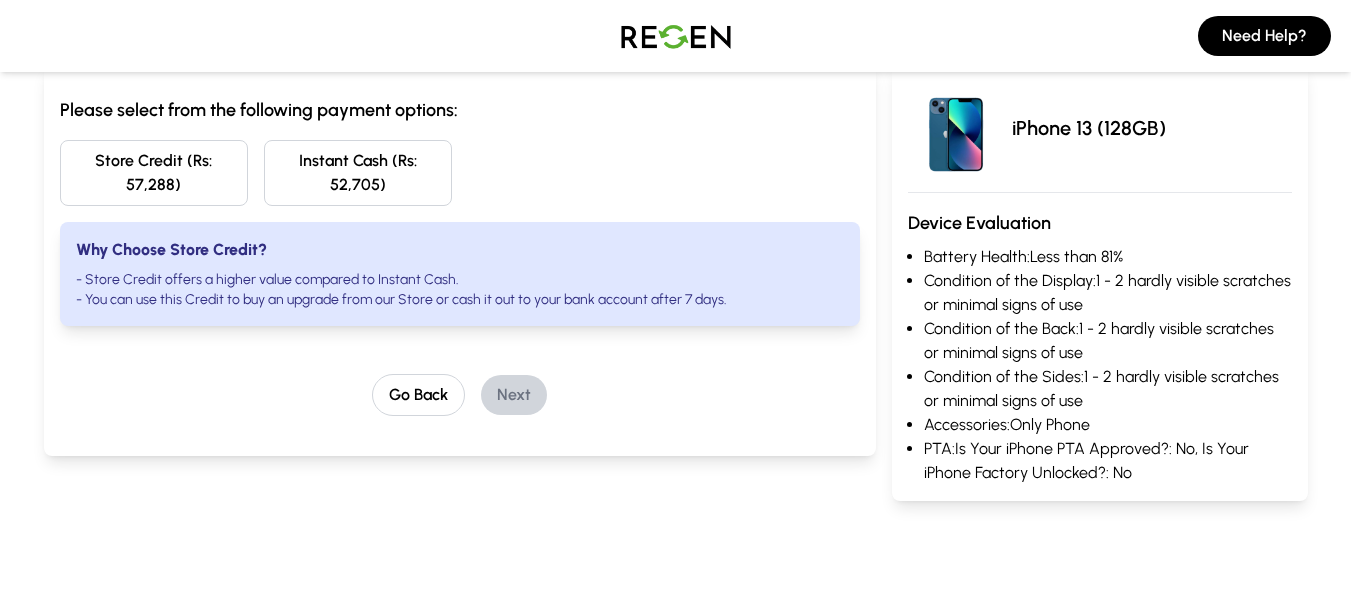scroll, scrollTop: 213, scrollLeft: 0, axis: vertical 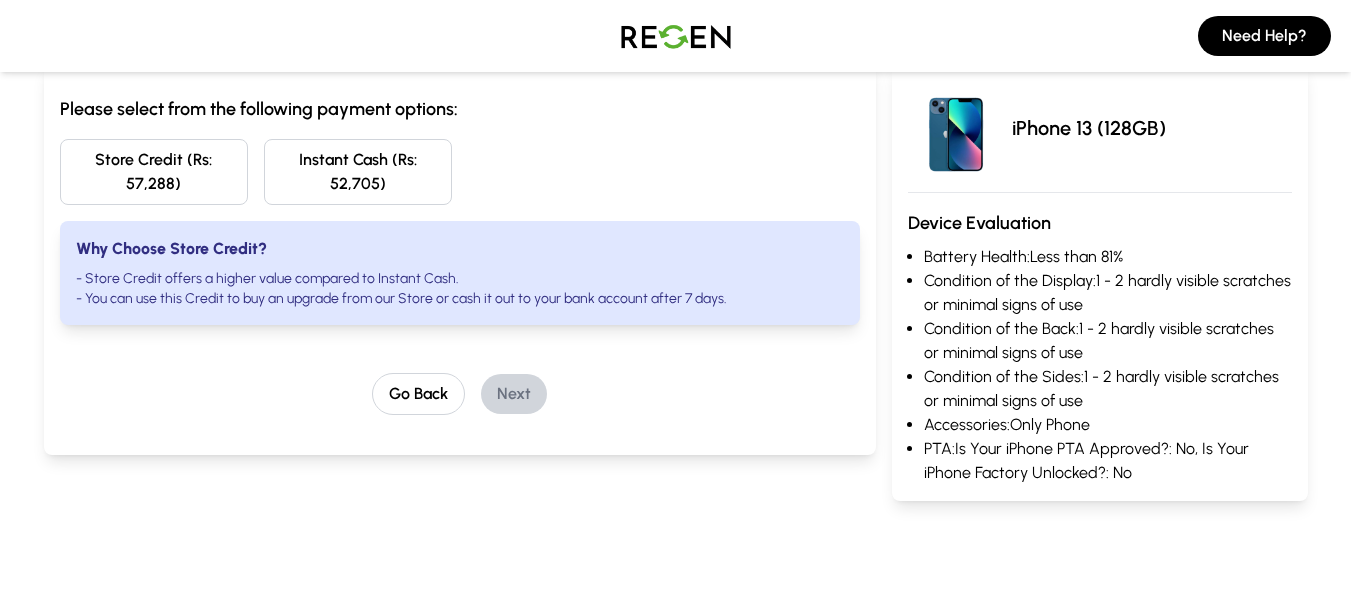 click on "Instant Cash (Rs: 52,705)" at bounding box center (358, 172) 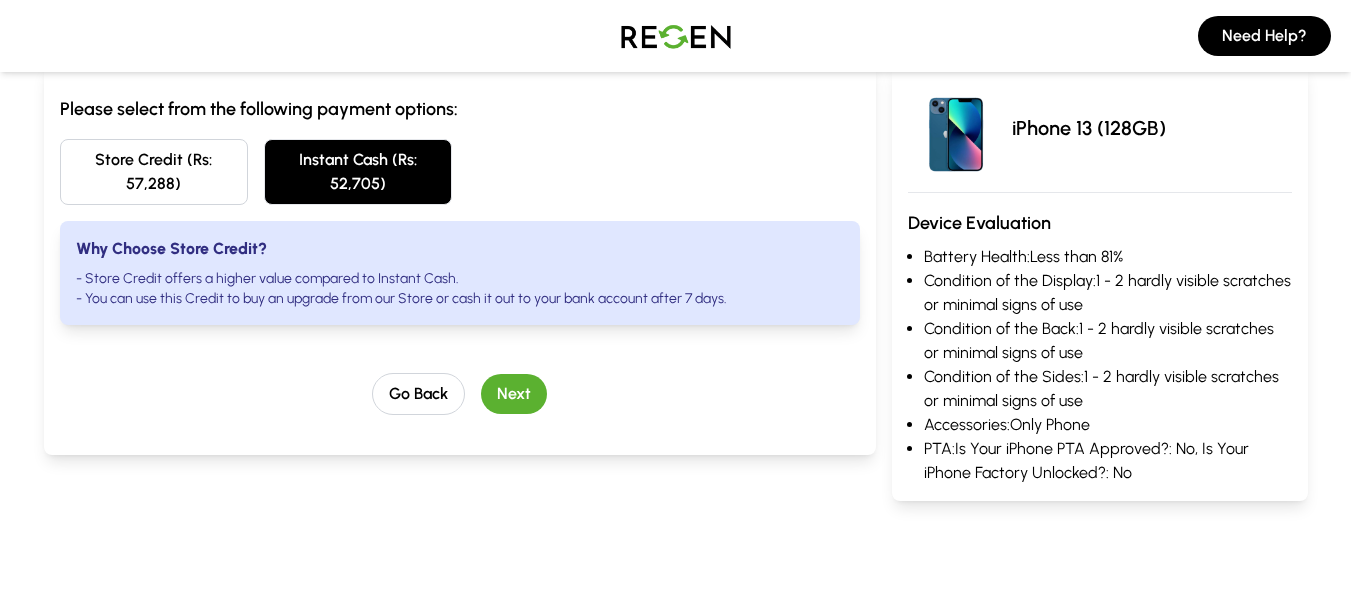 click on "Next" at bounding box center [514, 394] 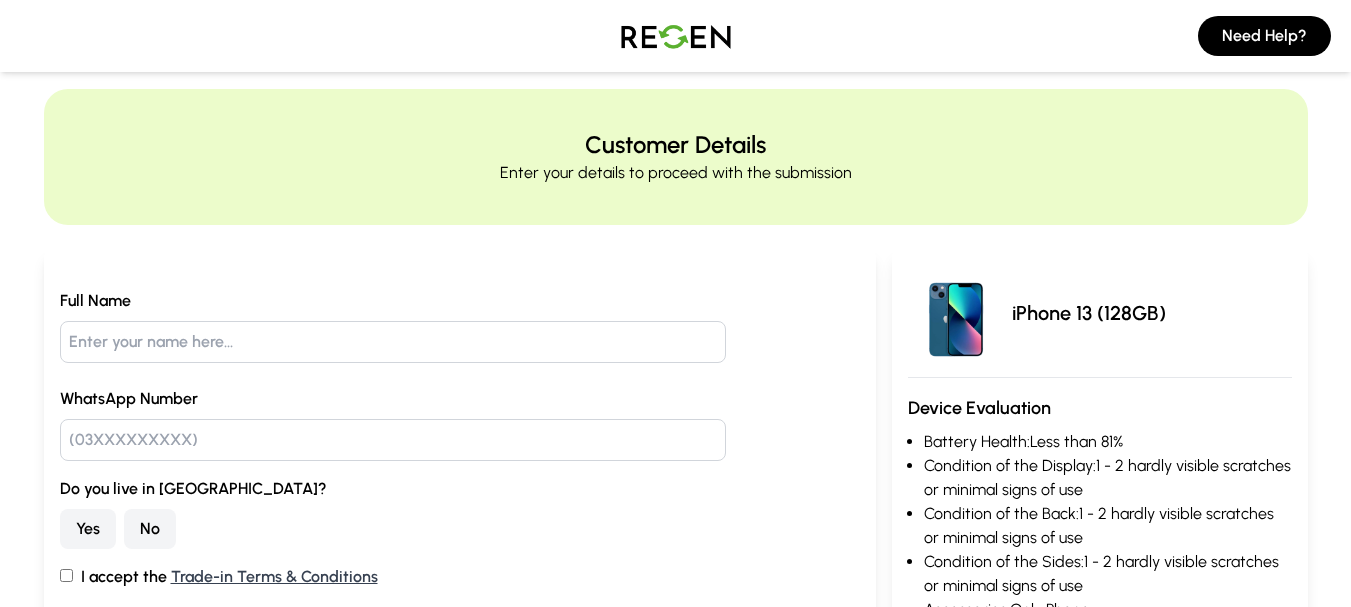 scroll, scrollTop: 0, scrollLeft: 0, axis: both 